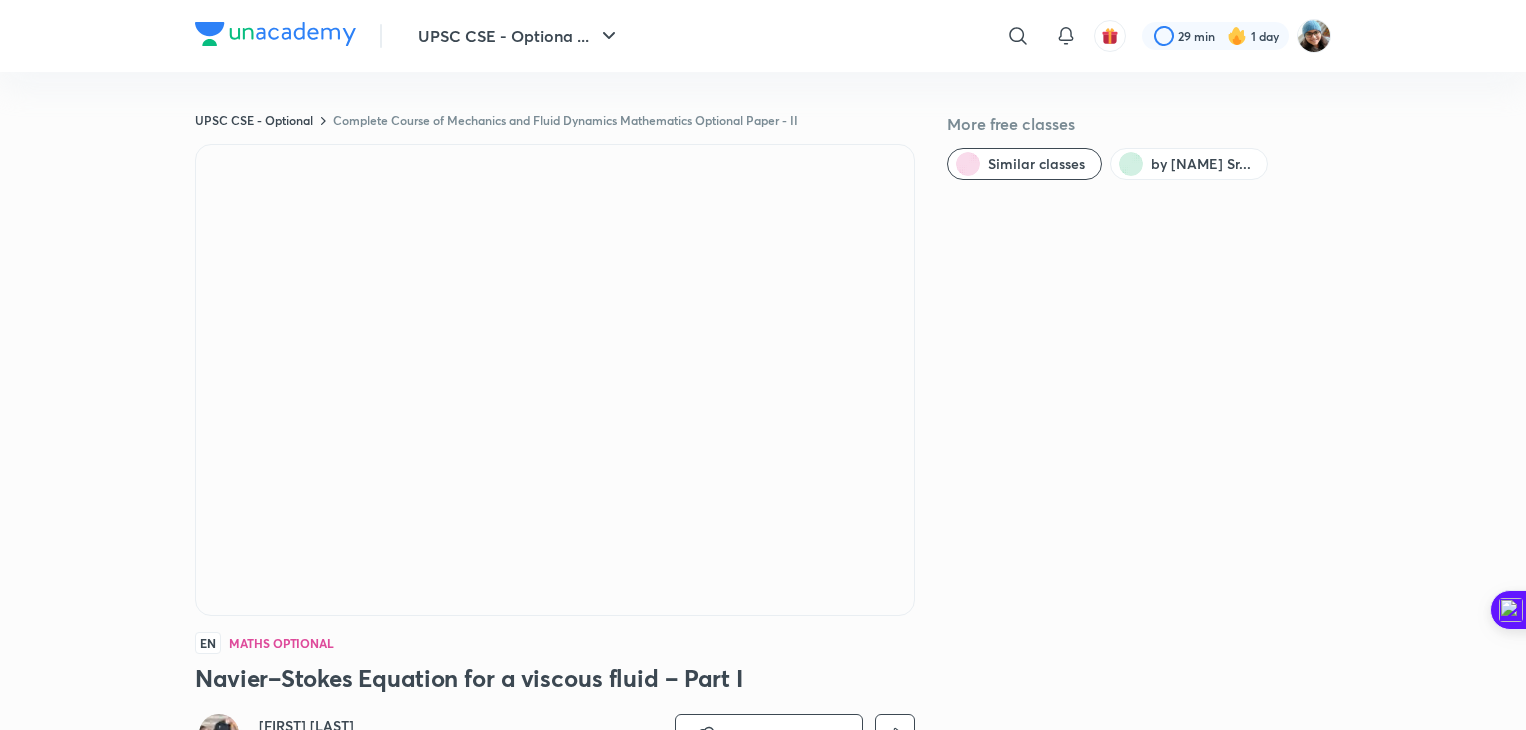 scroll, scrollTop: 0, scrollLeft: 0, axis: both 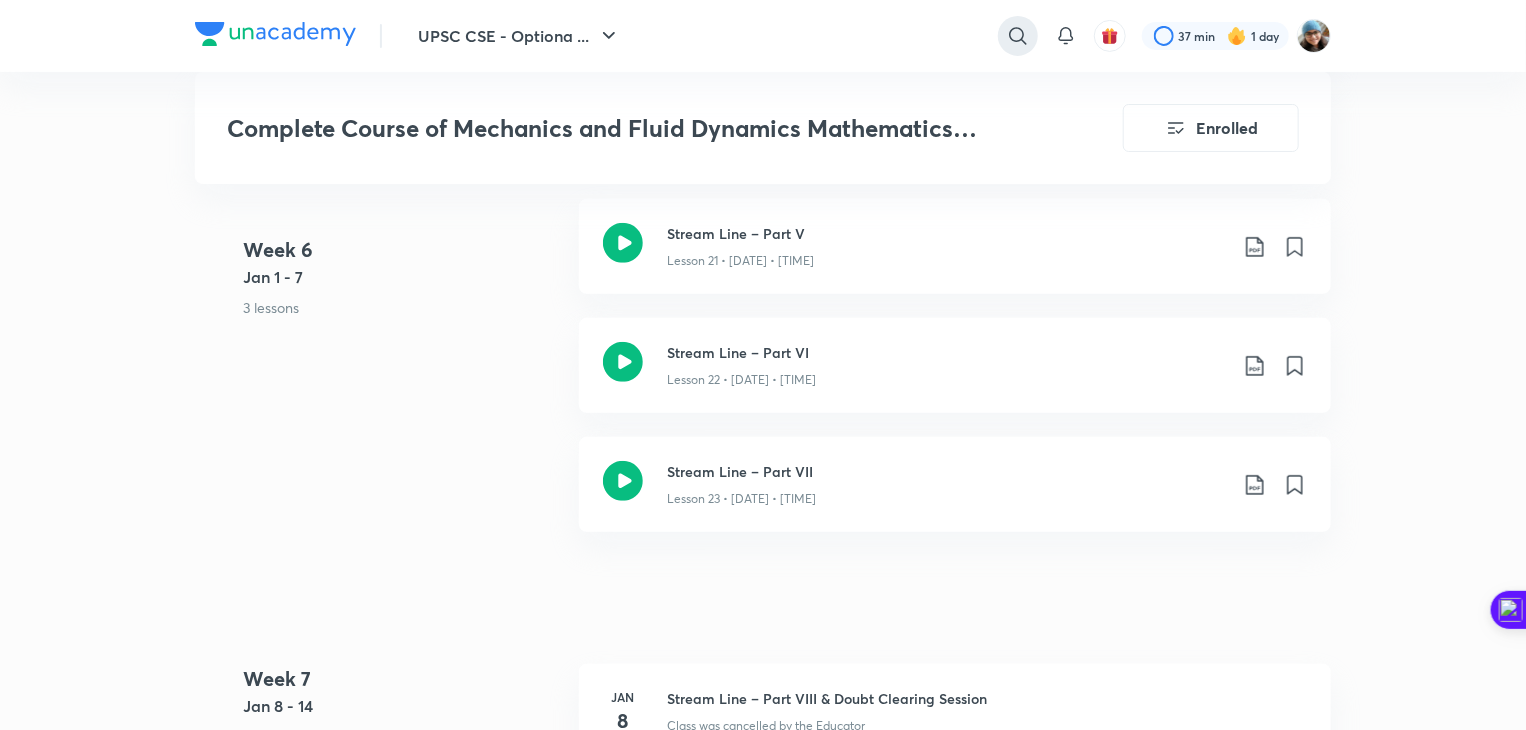 click 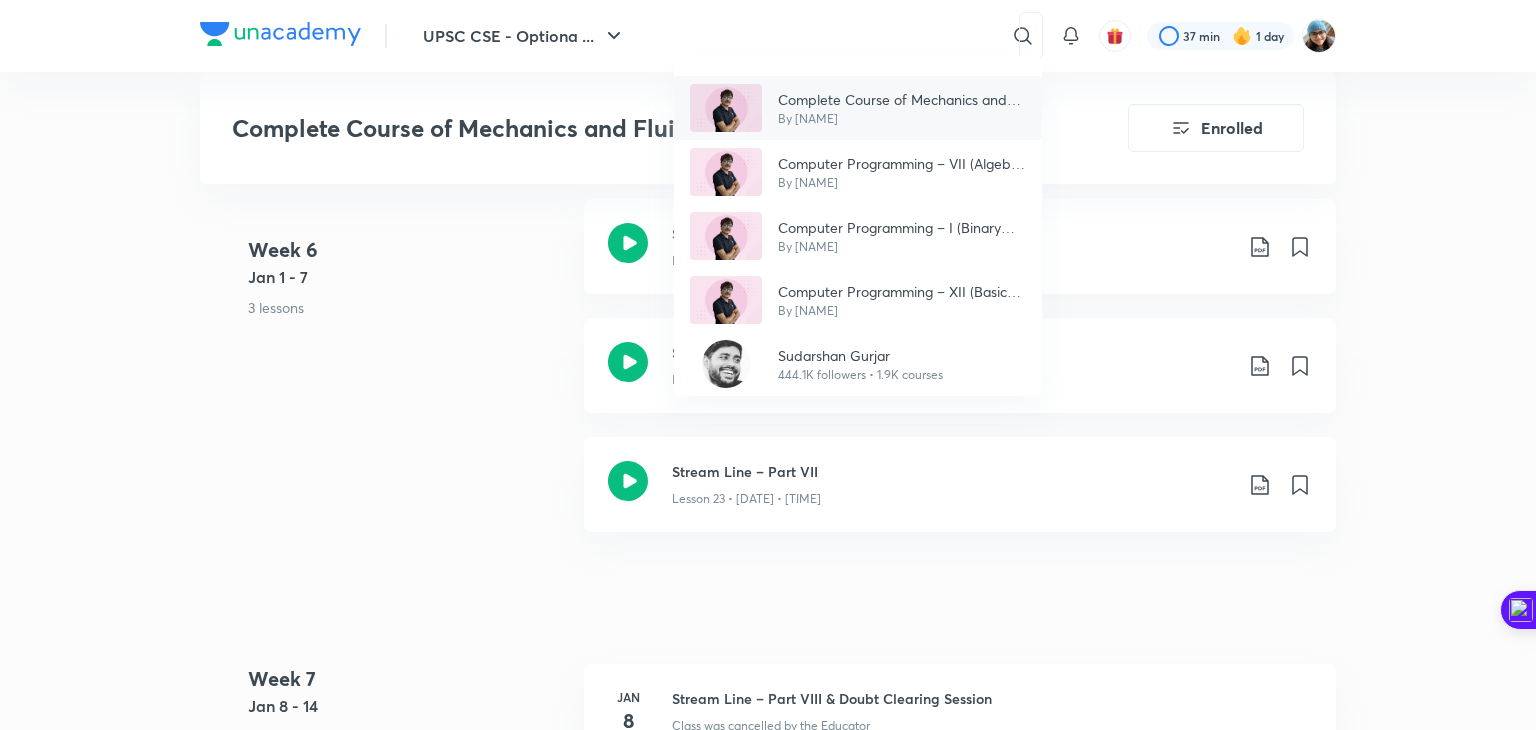 click on "Complete Course of Mechanics and Fluid Dynamics Mathematics Optional Paper - II" at bounding box center (902, 99) 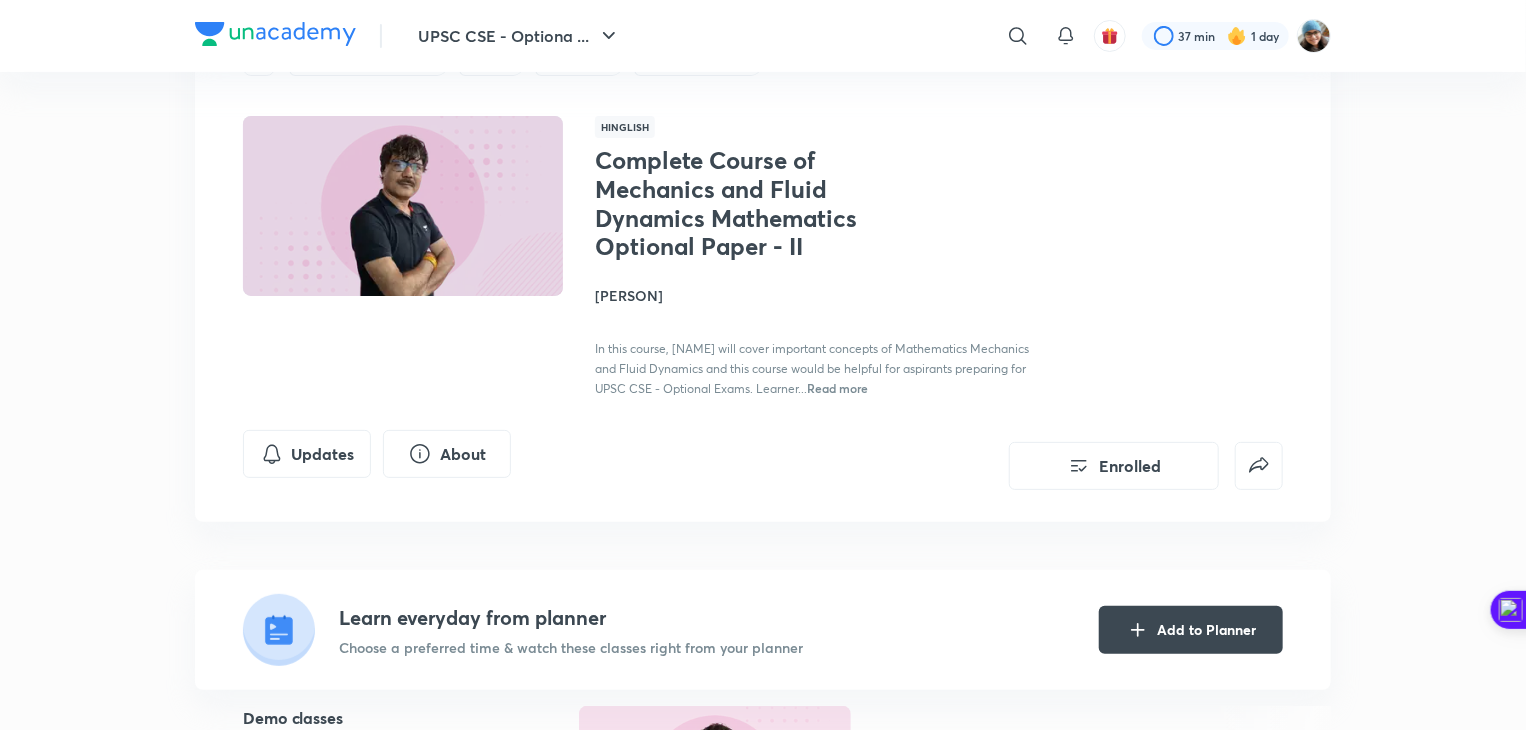 scroll, scrollTop: 0, scrollLeft: 0, axis: both 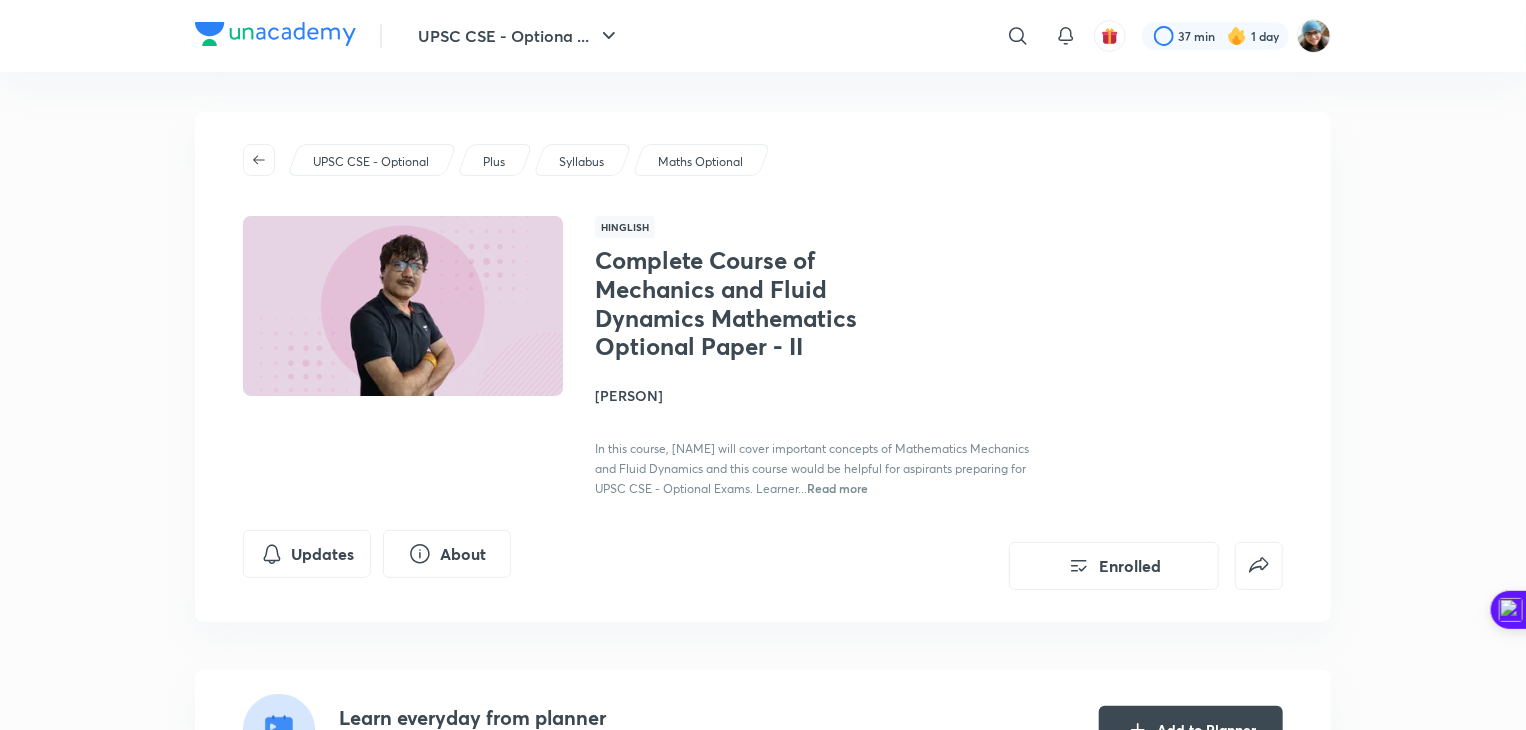 click on "UPSC CSE - Optional" at bounding box center [371, 162] 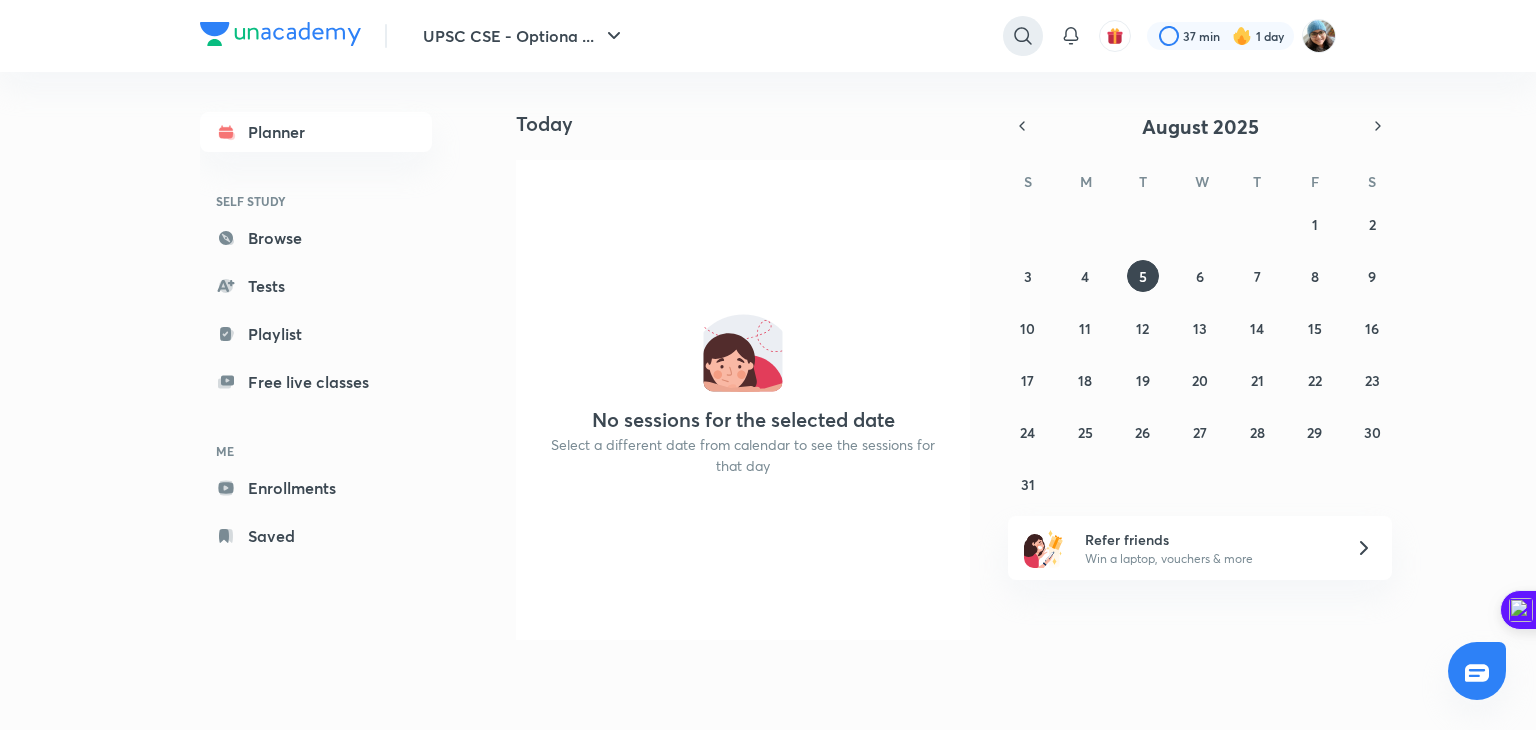 click 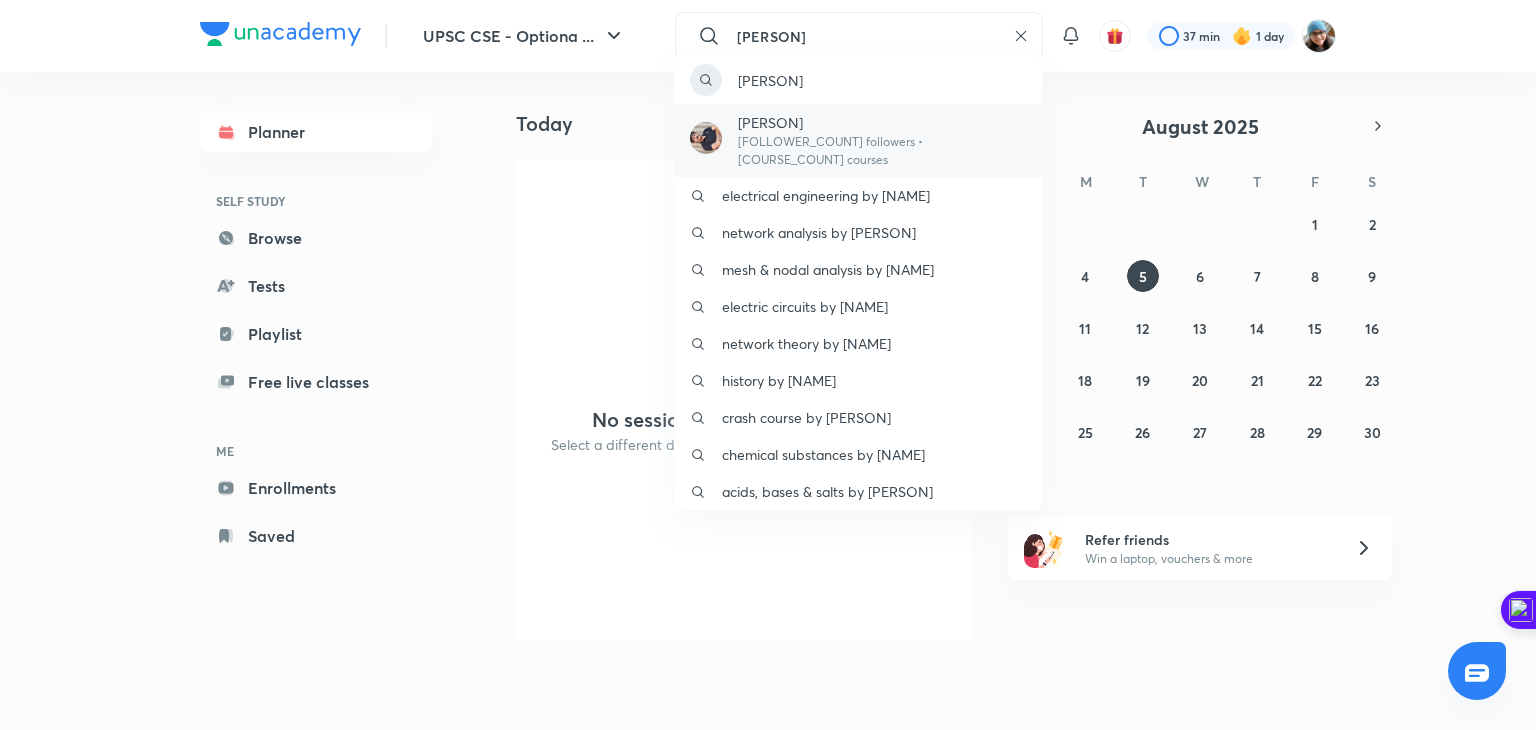 type on "[PERSON]" 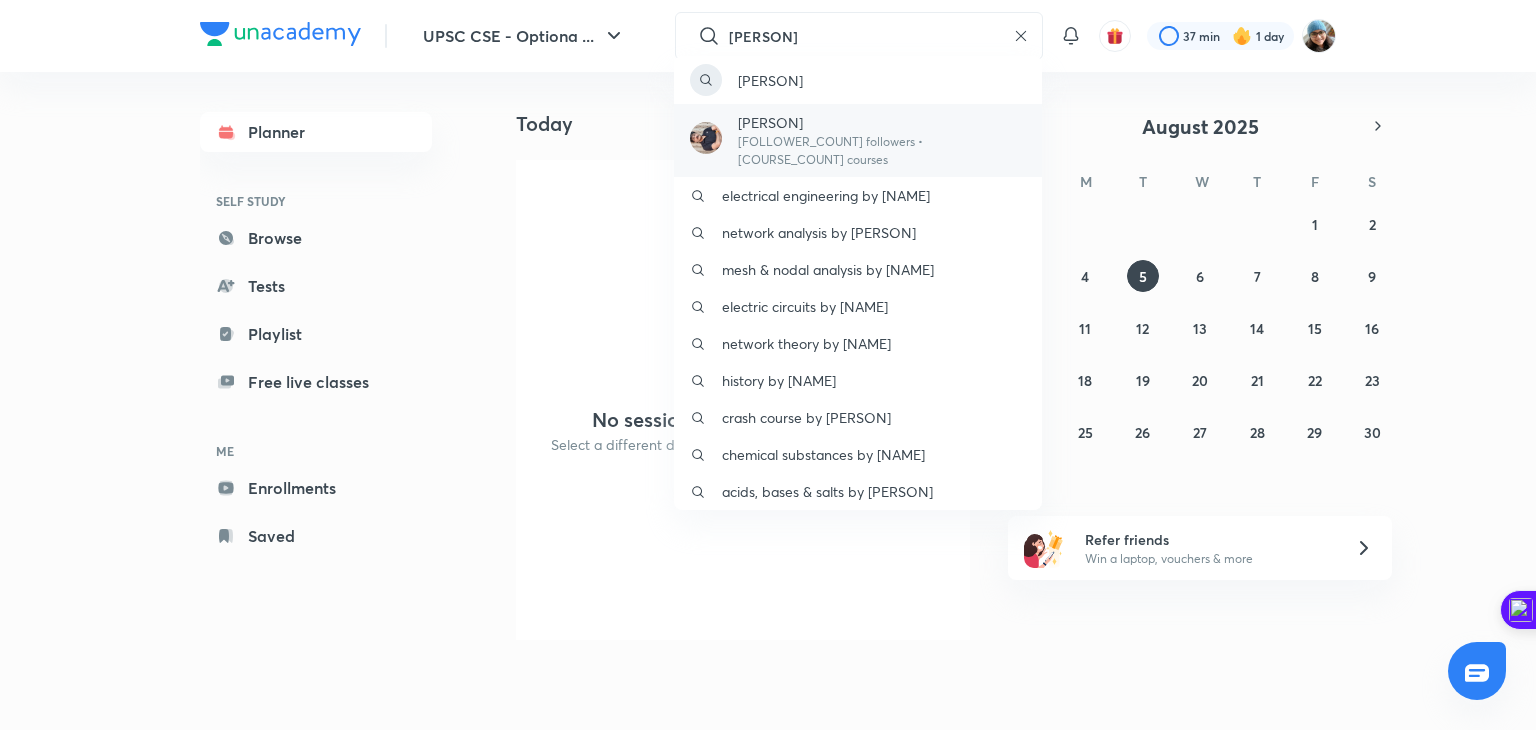 click on "[PERSON]" at bounding box center [882, 122] 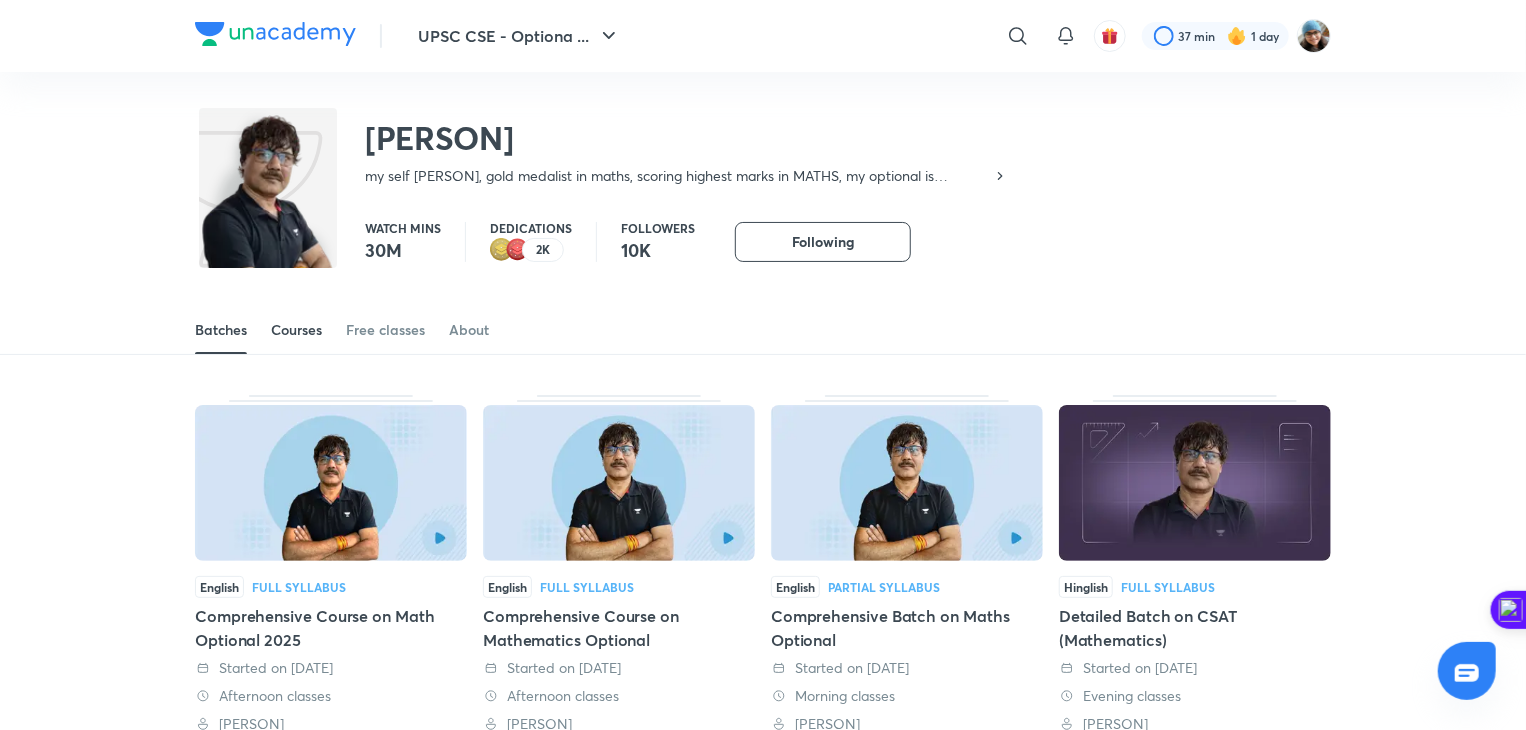 click on "Courses" at bounding box center [296, 330] 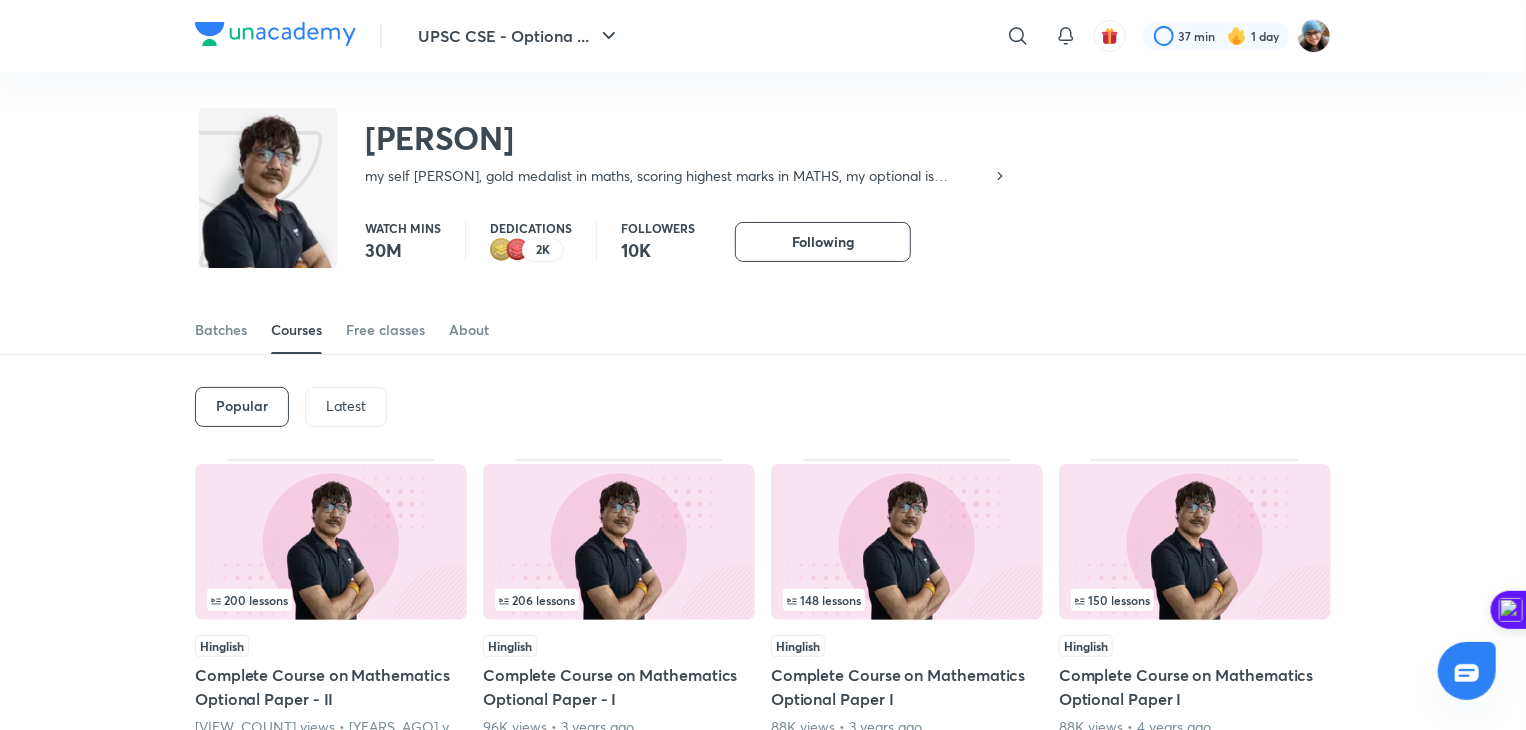 click on "Latest" at bounding box center (346, 406) 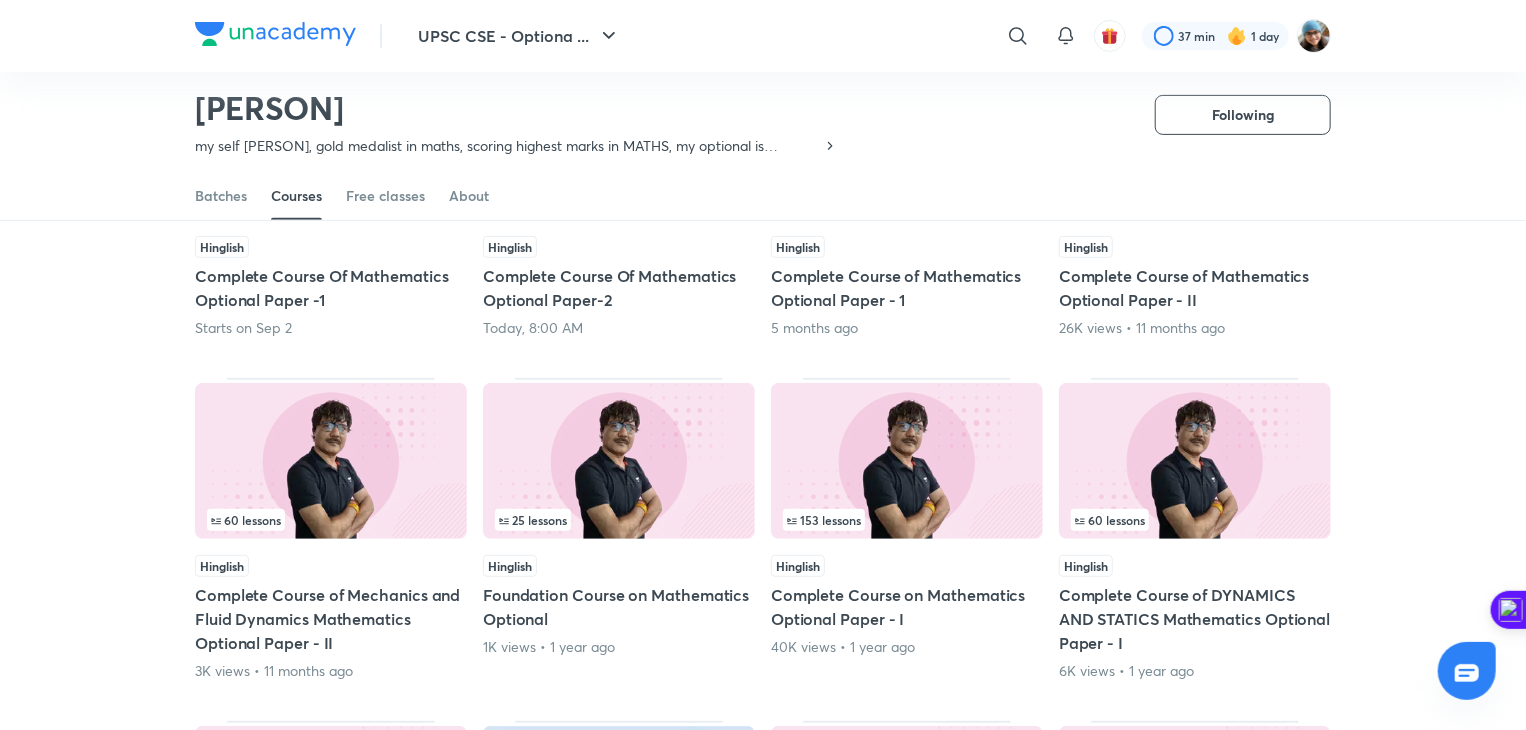 scroll, scrollTop: 344, scrollLeft: 0, axis: vertical 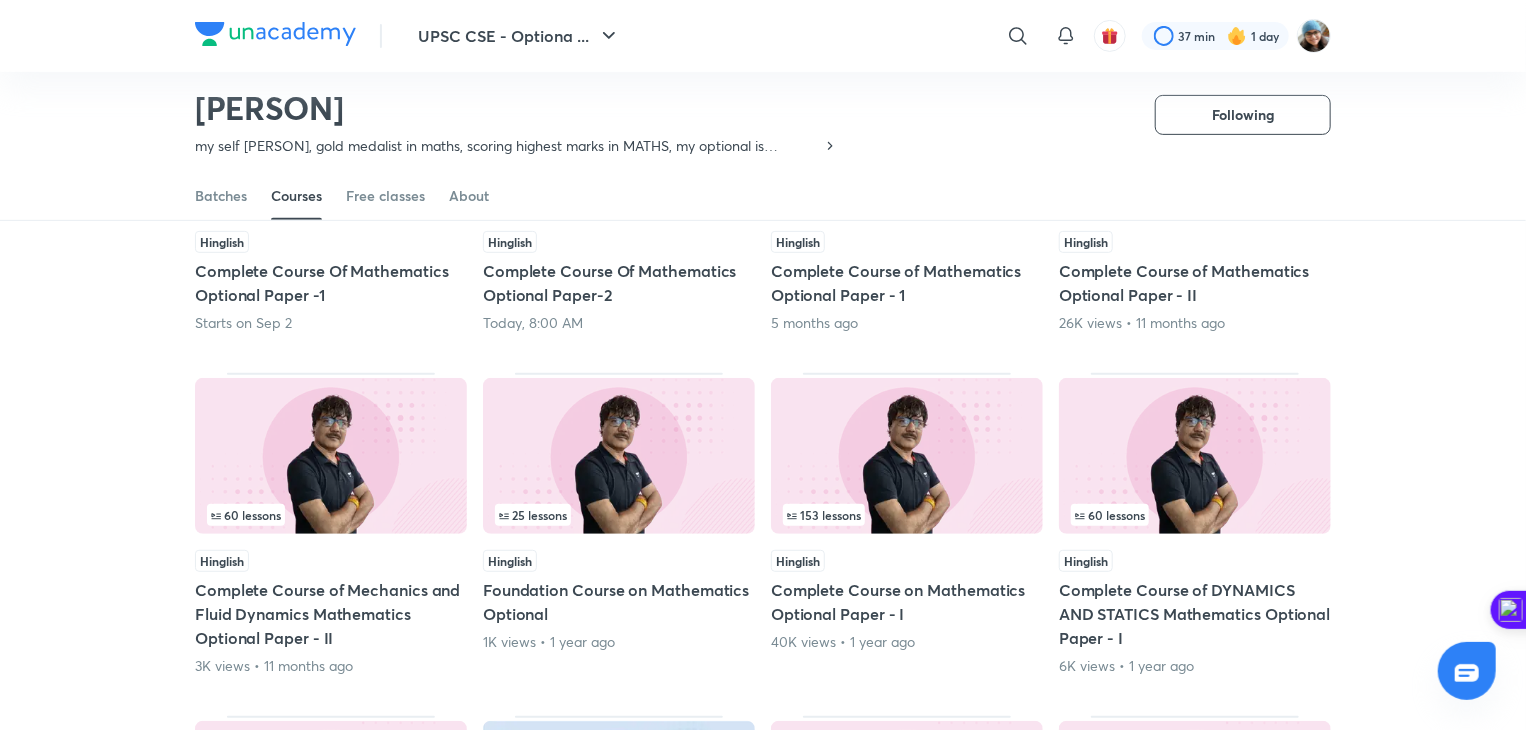 click at bounding box center (331, 456) 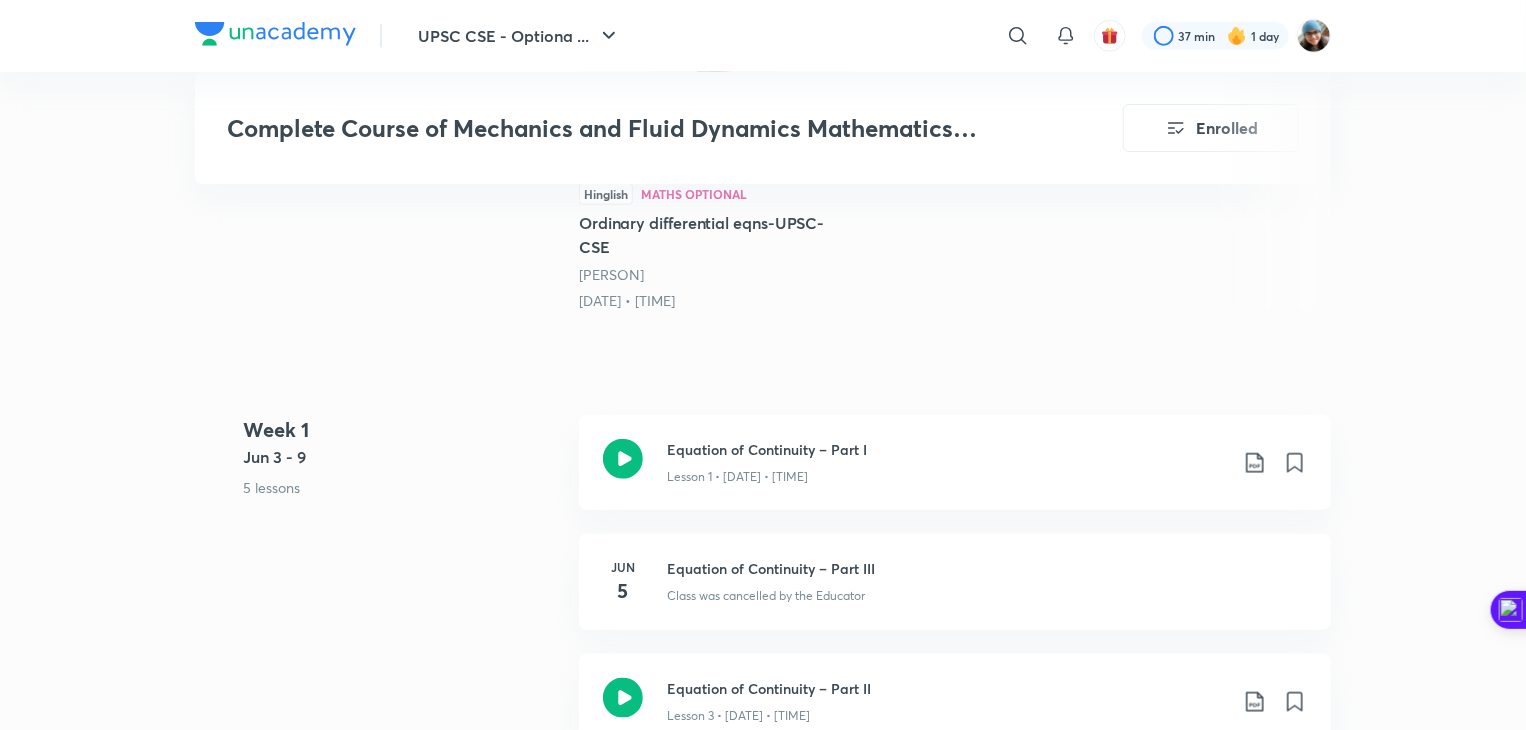 scroll, scrollTop: 638, scrollLeft: 0, axis: vertical 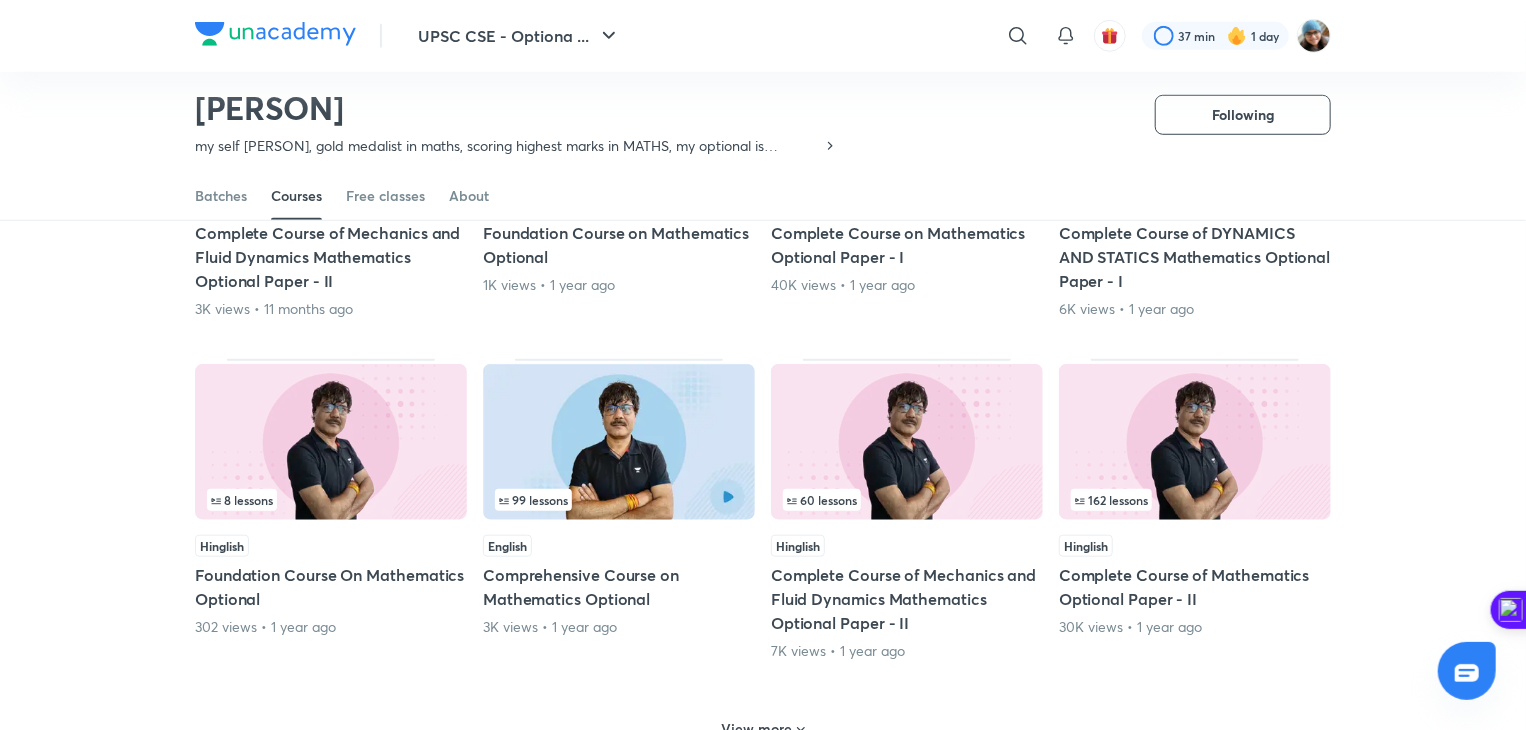 click at bounding box center (907, 442) 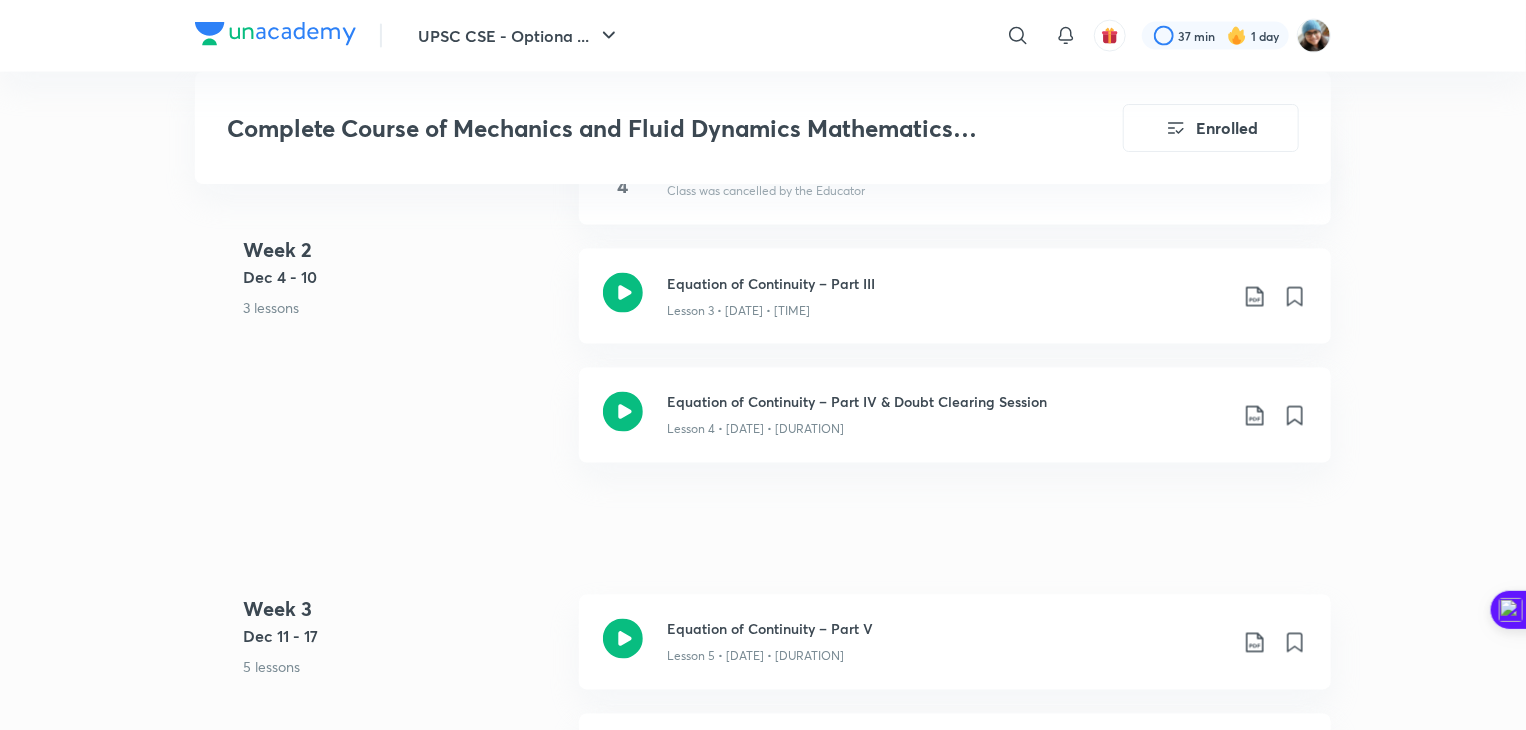 scroll, scrollTop: 842, scrollLeft: 0, axis: vertical 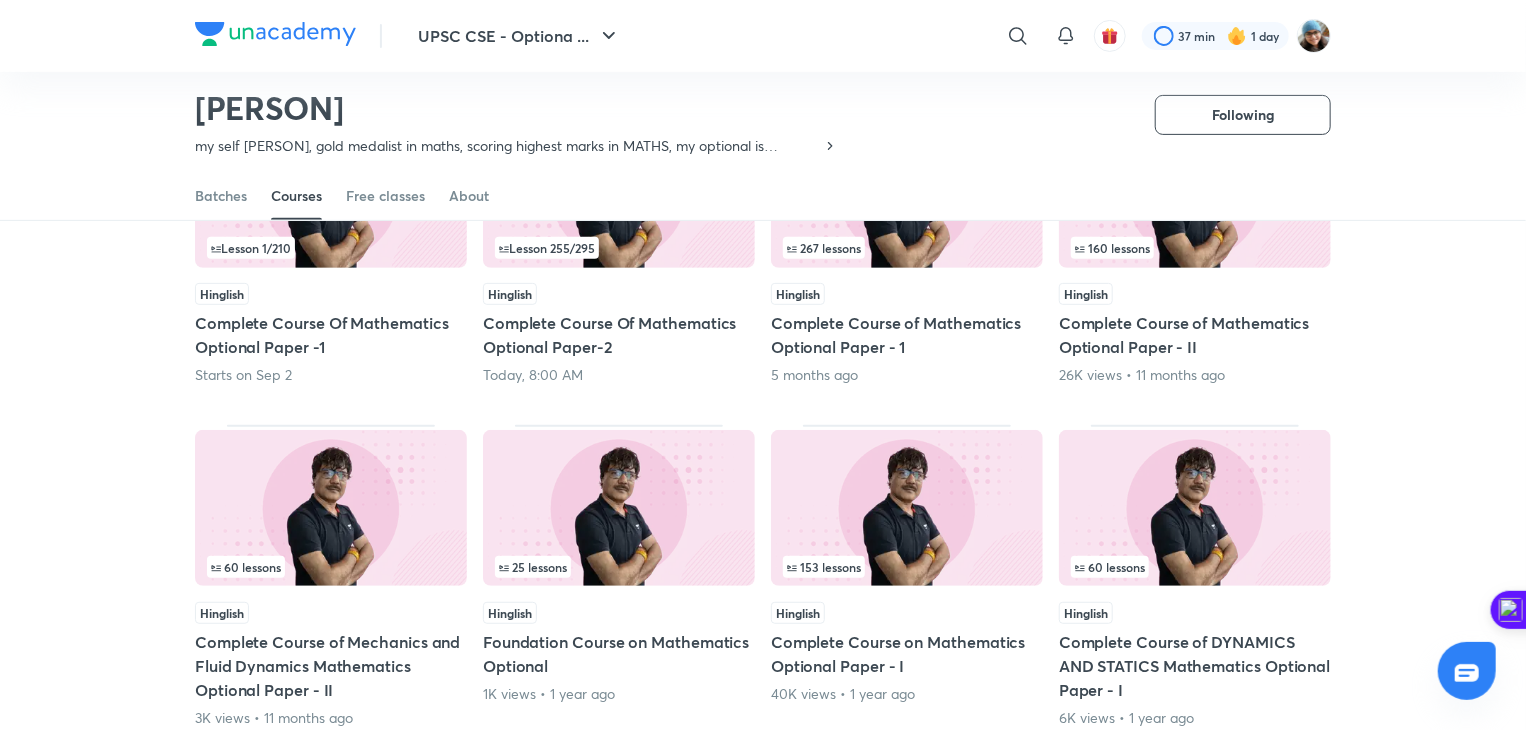 click at bounding box center [331, 508] 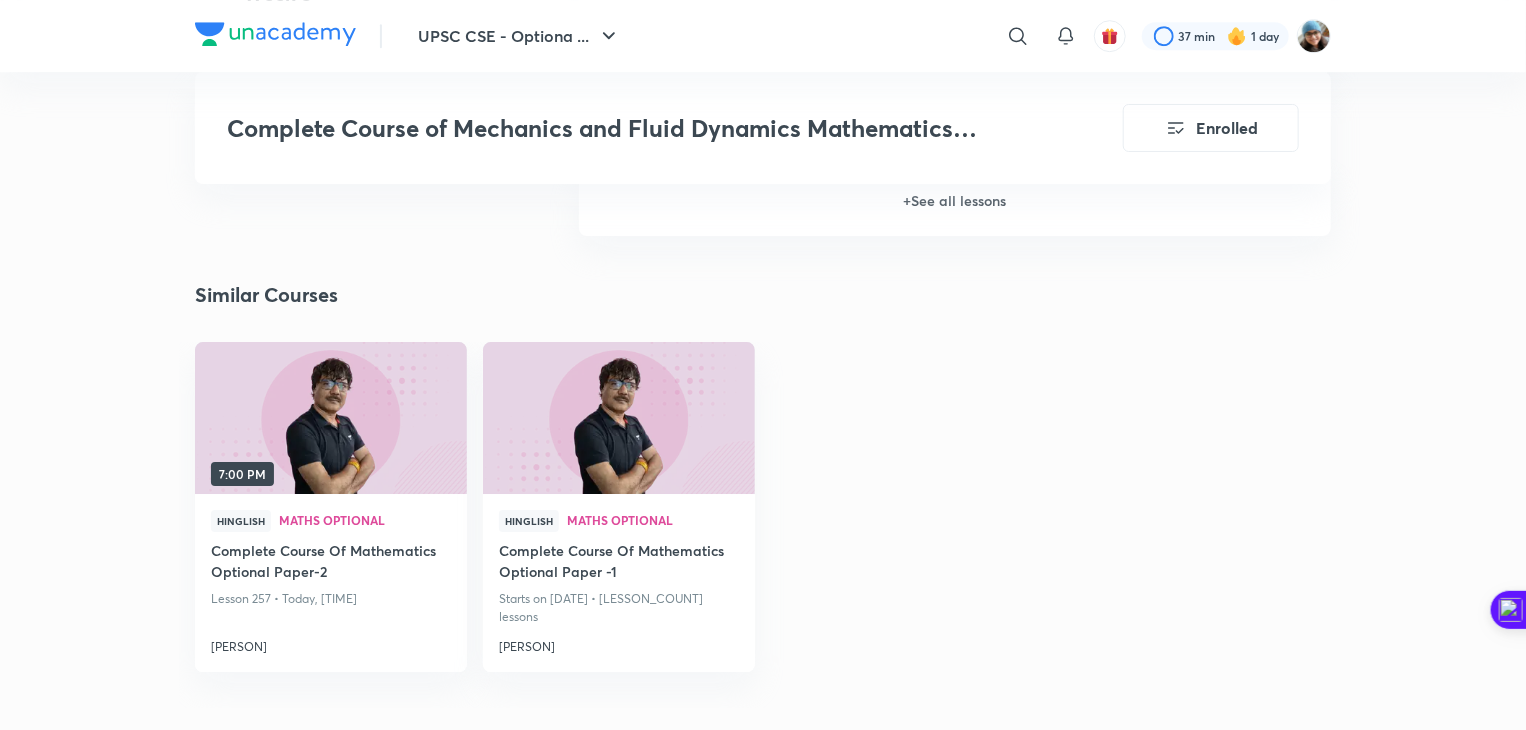 scroll, scrollTop: 3089, scrollLeft: 0, axis: vertical 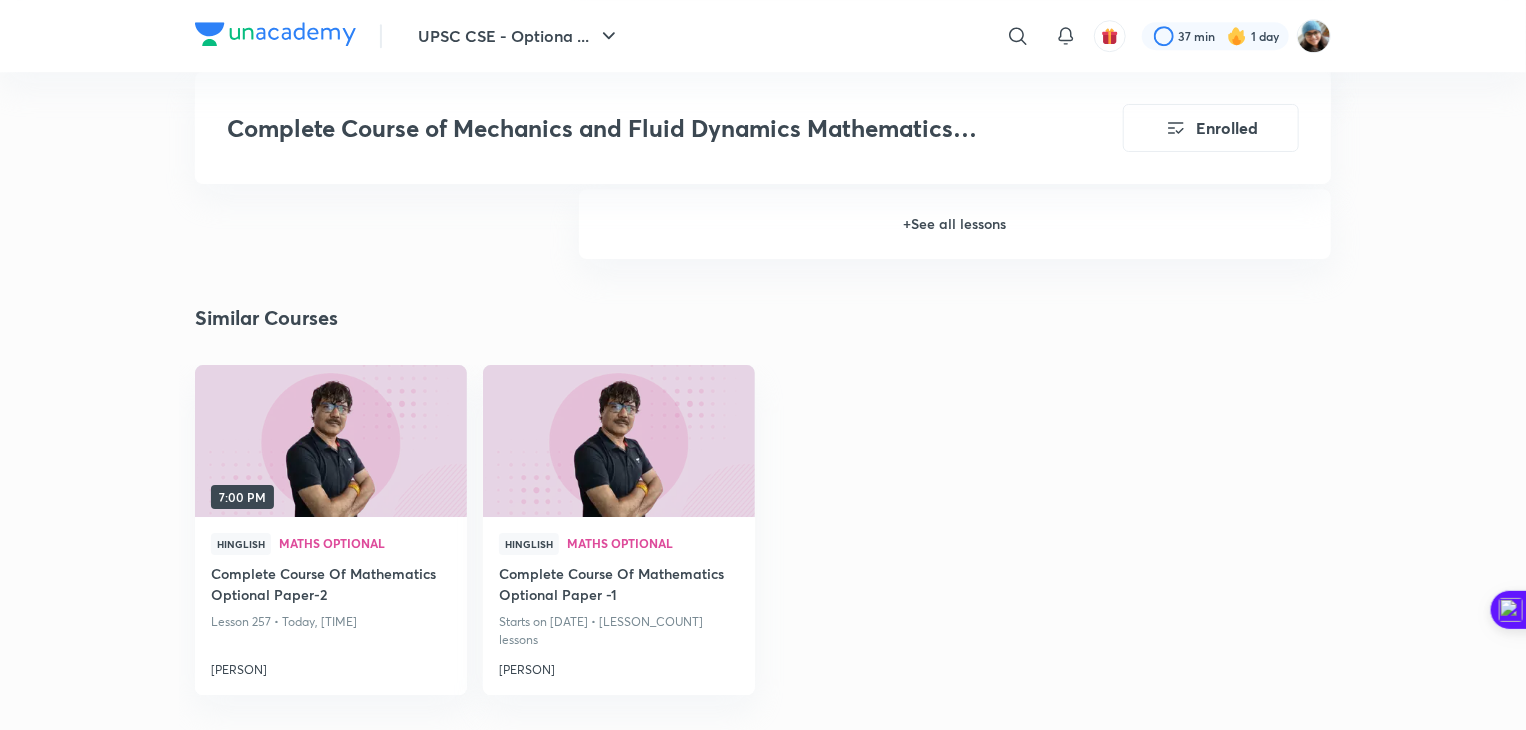 click on "+  See all lessons" at bounding box center [955, 224] 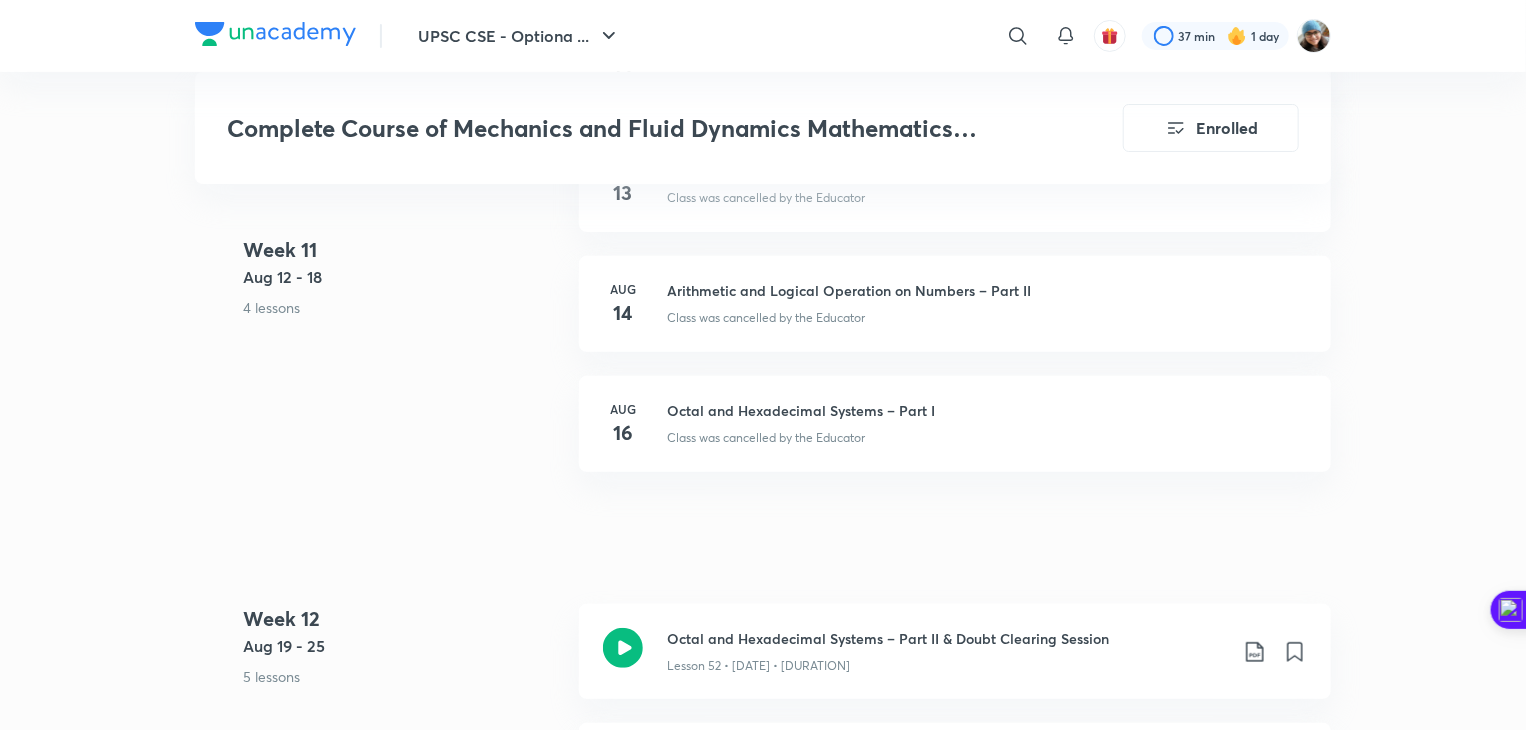 scroll, scrollTop: 7553, scrollLeft: 0, axis: vertical 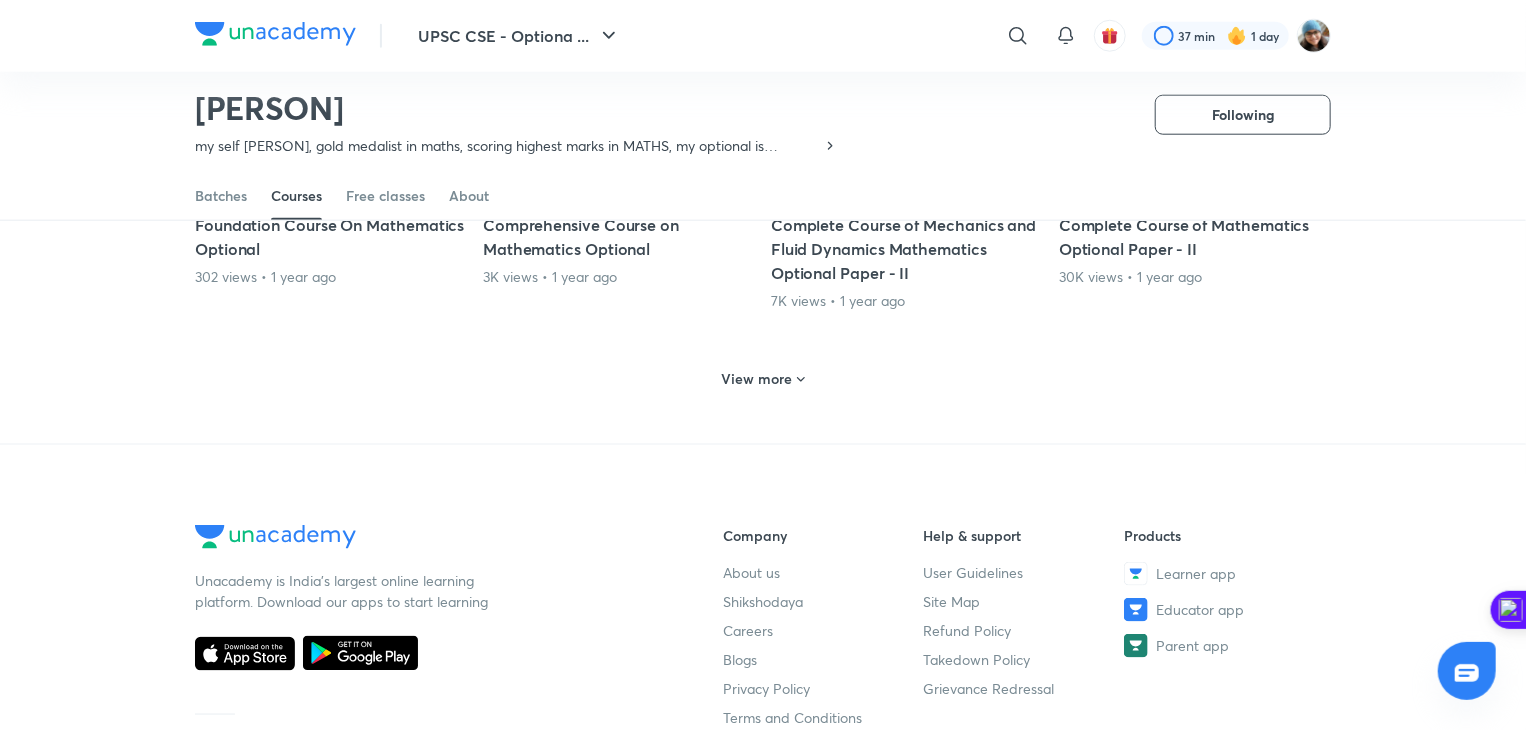 click on "View more" at bounding box center [757, 379] 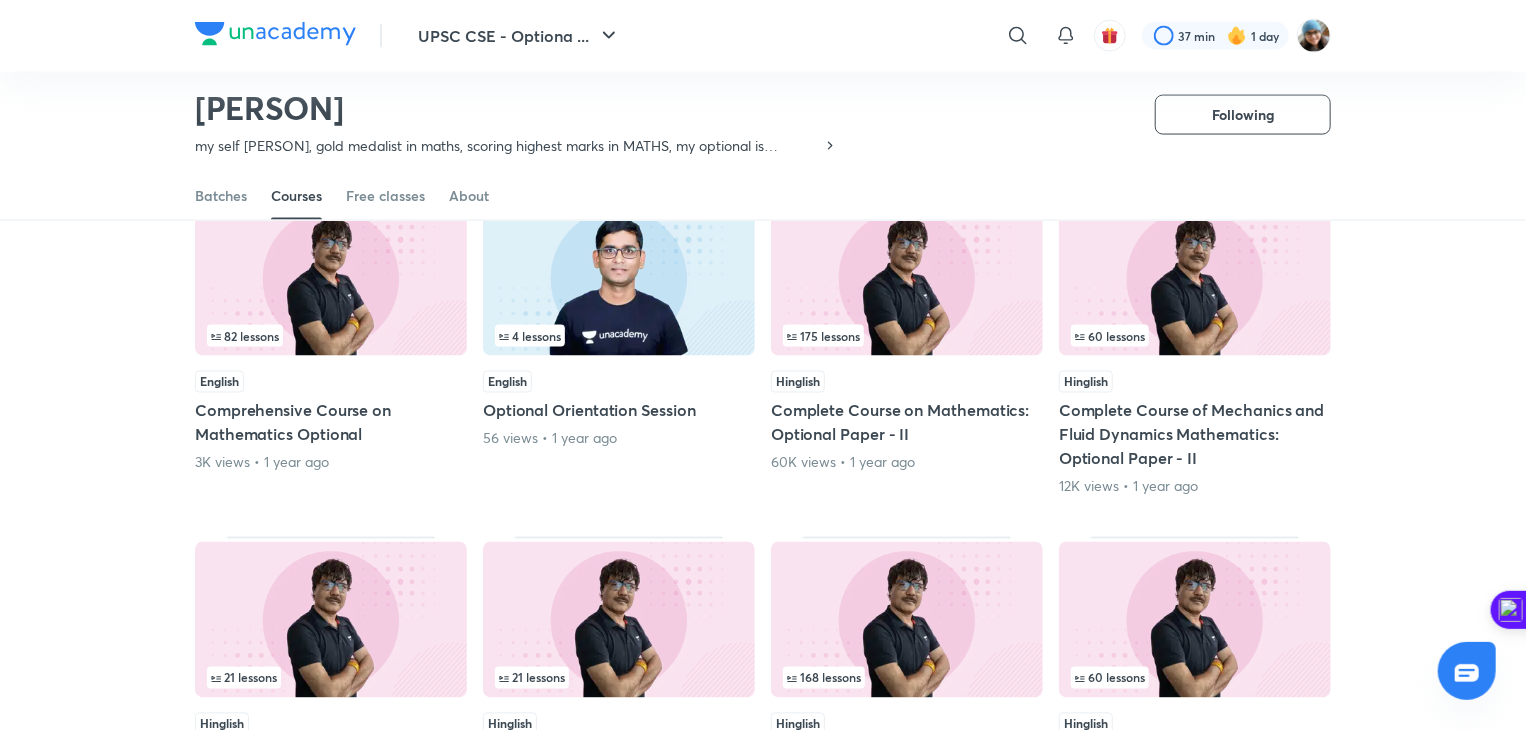 scroll, scrollTop: 1556, scrollLeft: 0, axis: vertical 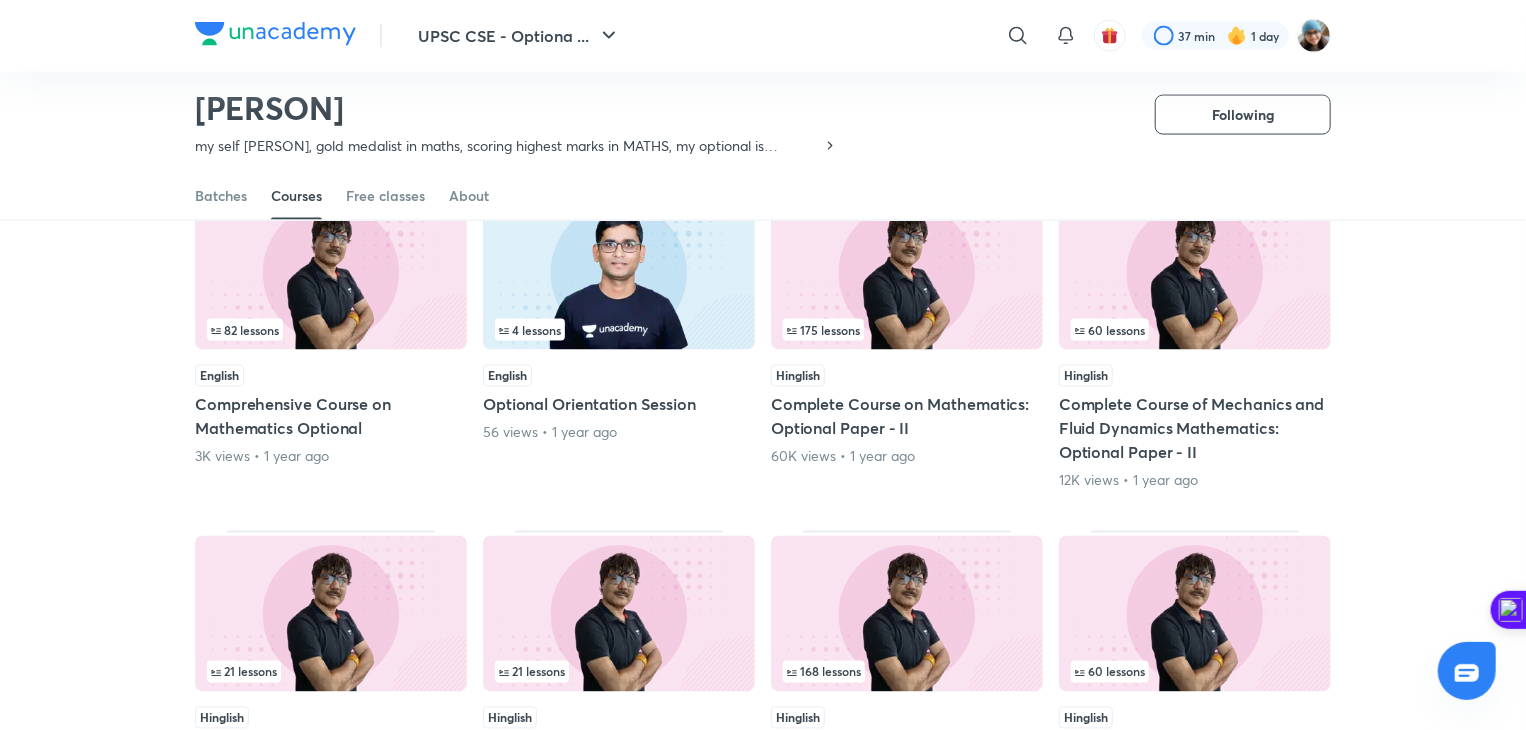 click at bounding box center [1195, 272] 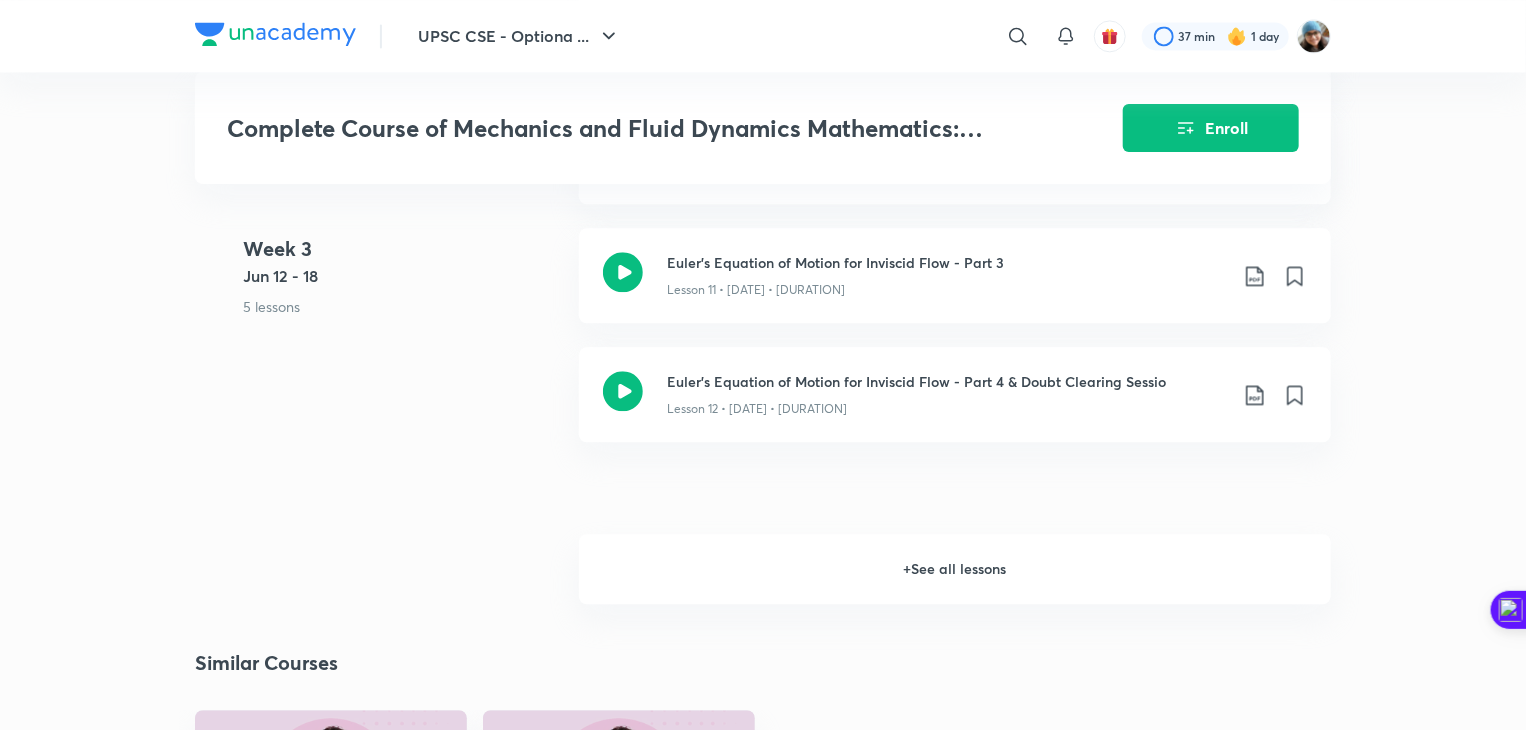 scroll, scrollTop: 2284, scrollLeft: 0, axis: vertical 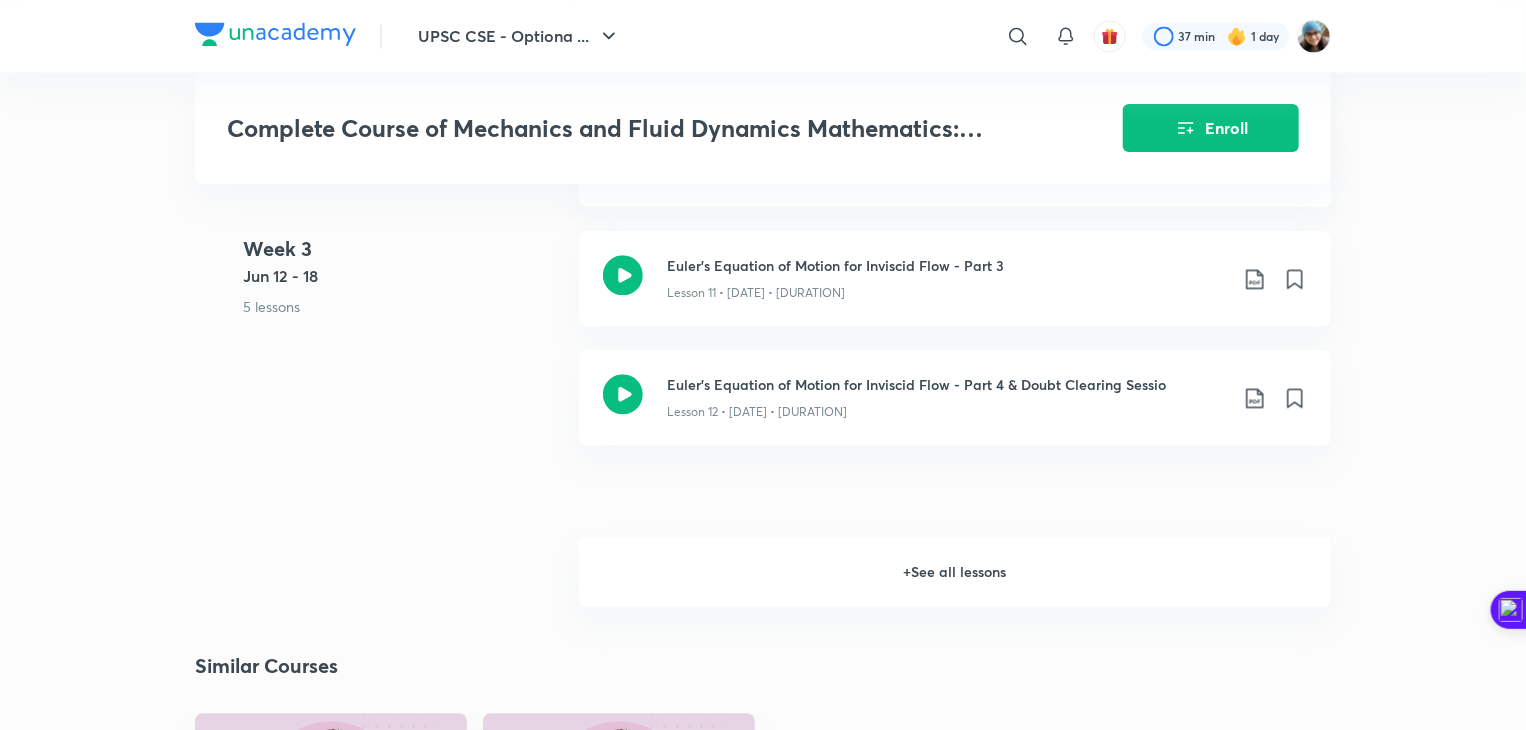 click on "+  See all lessons" at bounding box center (955, 572) 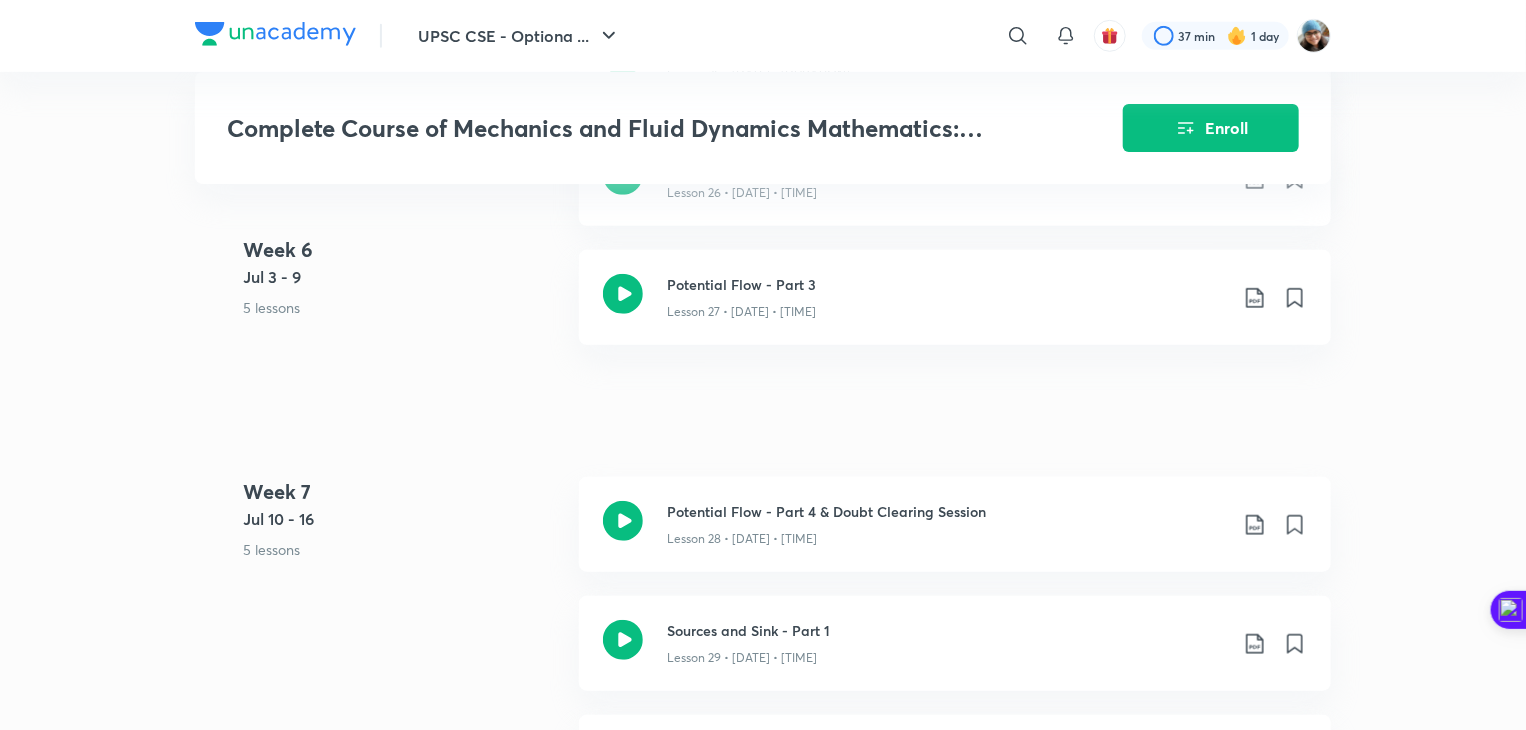 scroll, scrollTop: 4423, scrollLeft: 0, axis: vertical 